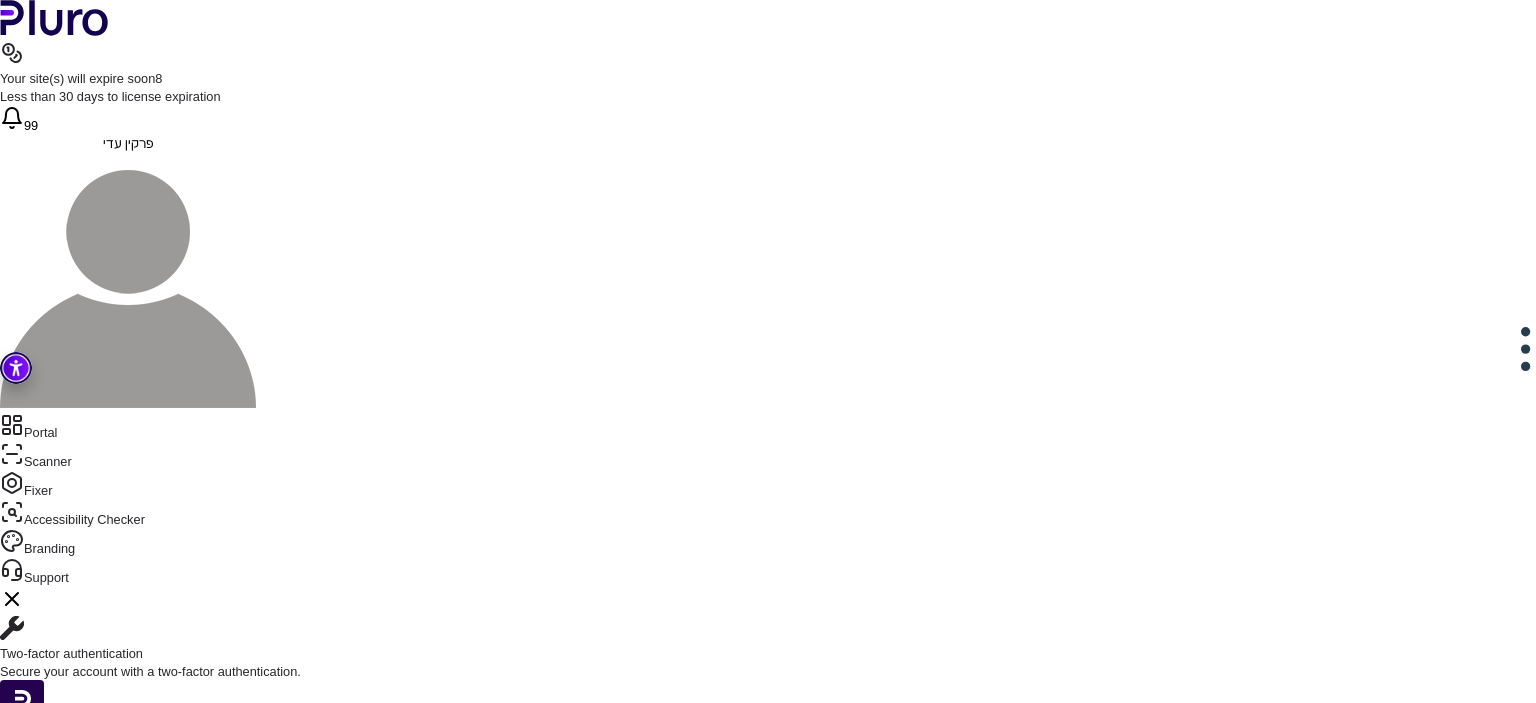 click at bounding box center [768, 1477] 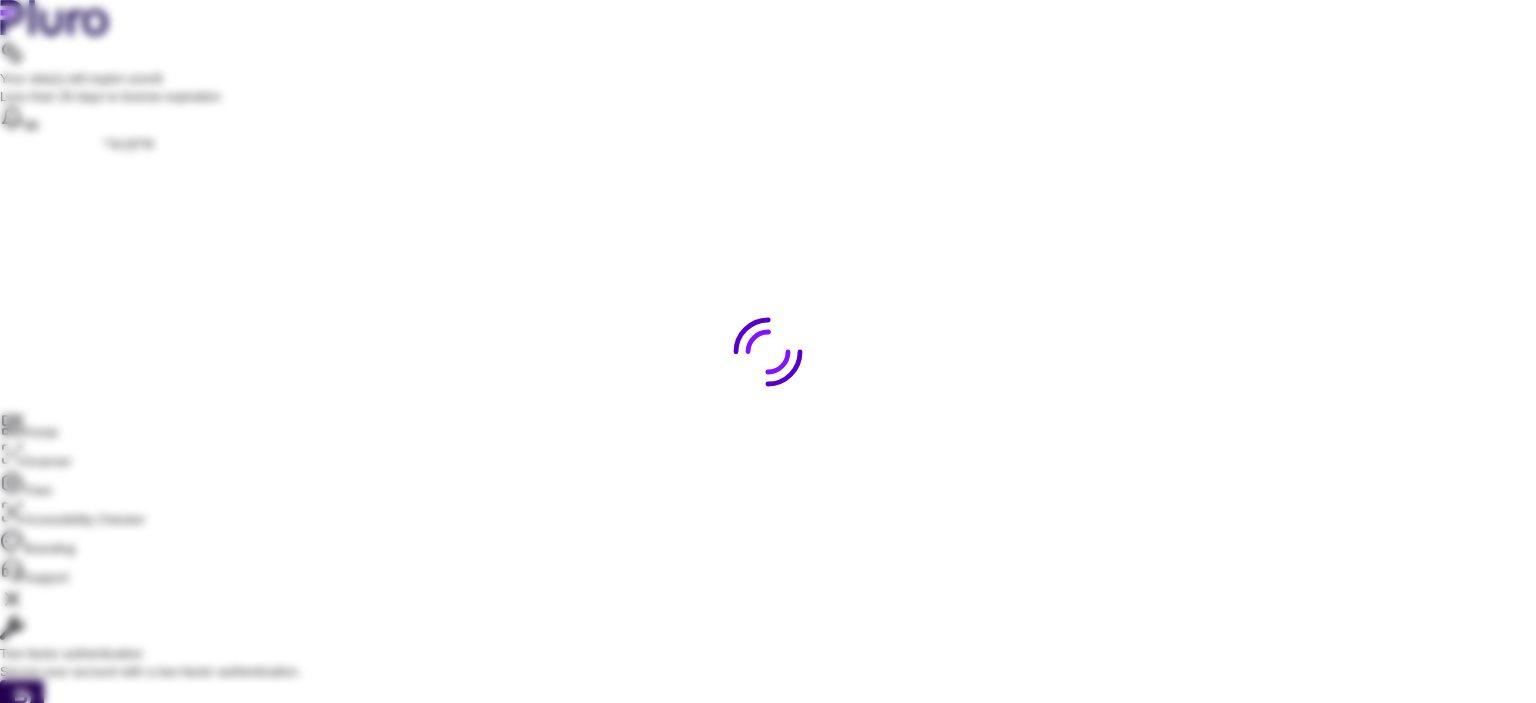 scroll, scrollTop: 0, scrollLeft: 0, axis: both 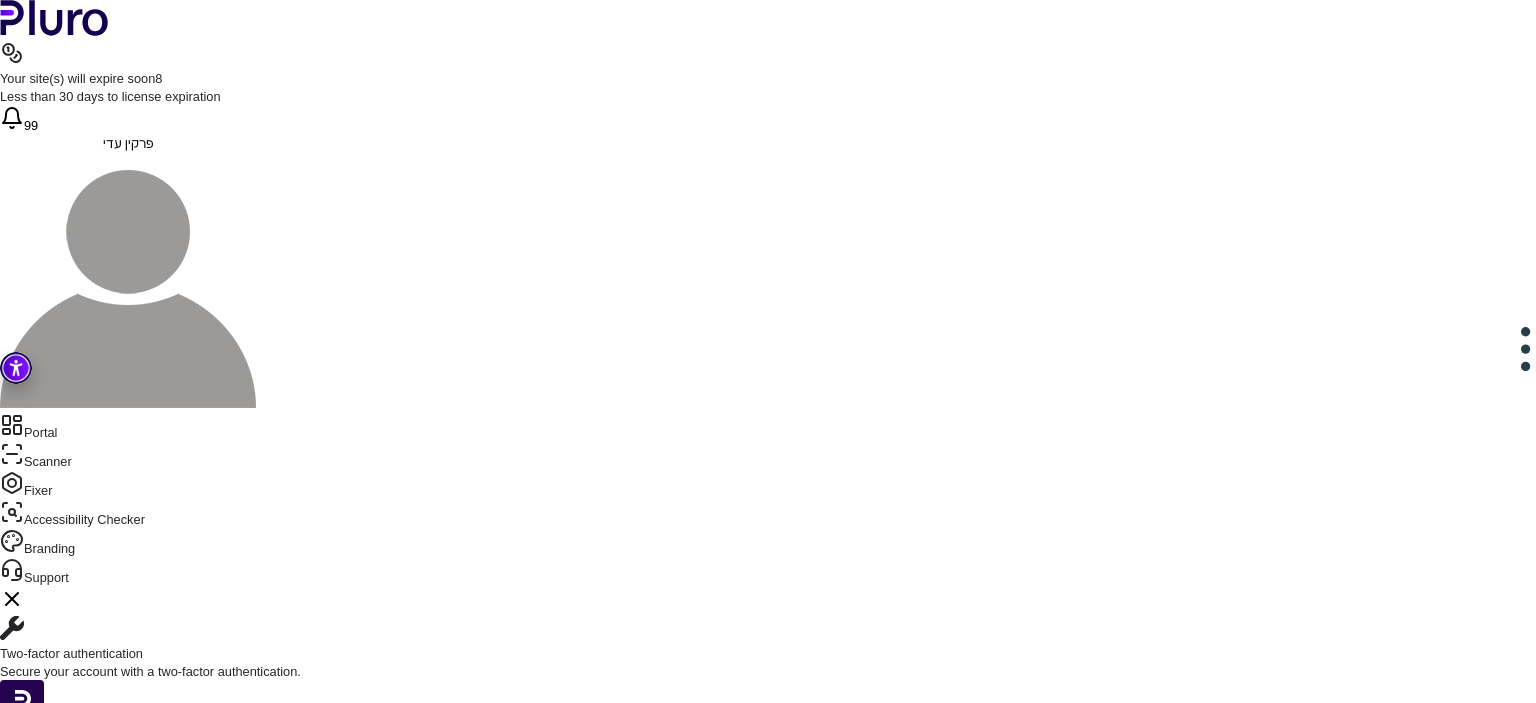 click on "**********" at bounding box center [799, 1682] 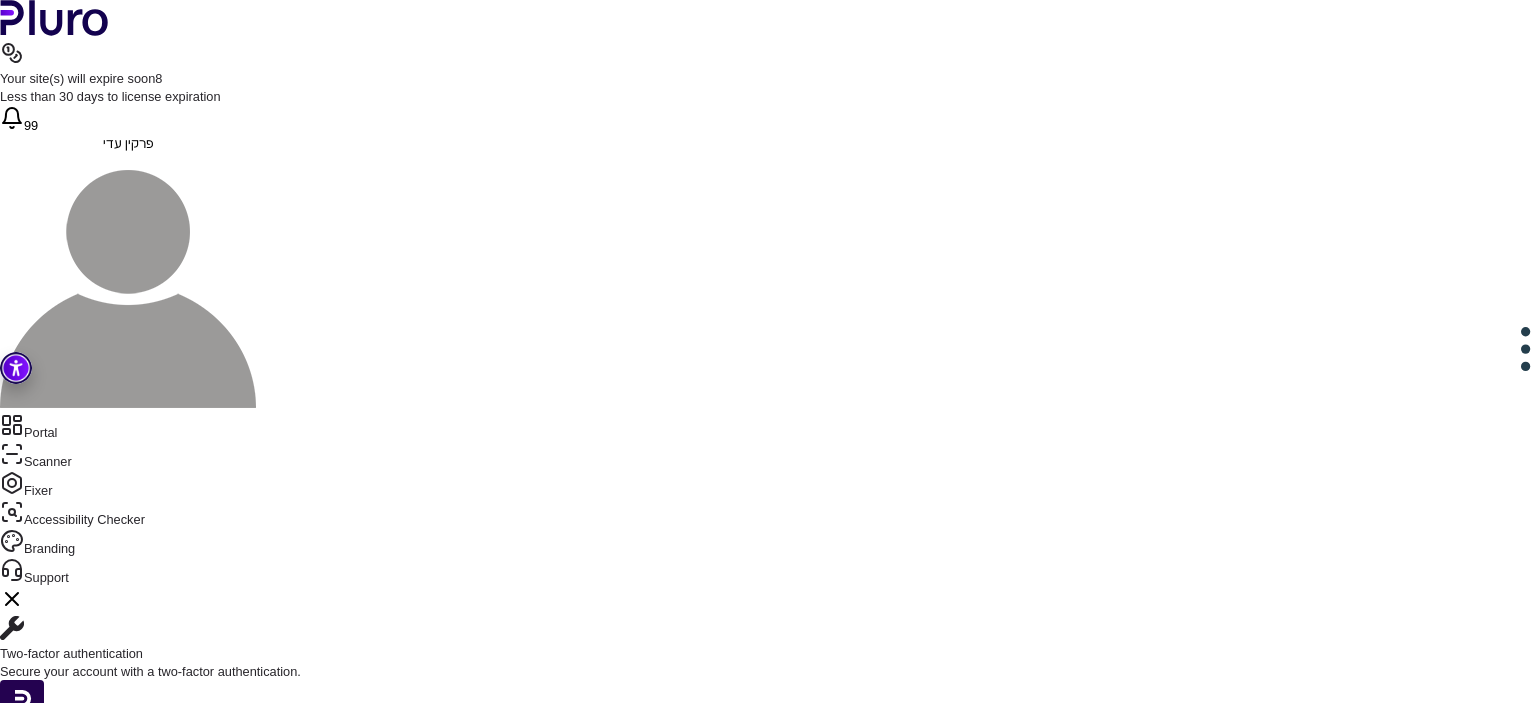click on "******" at bounding box center (626, 869) 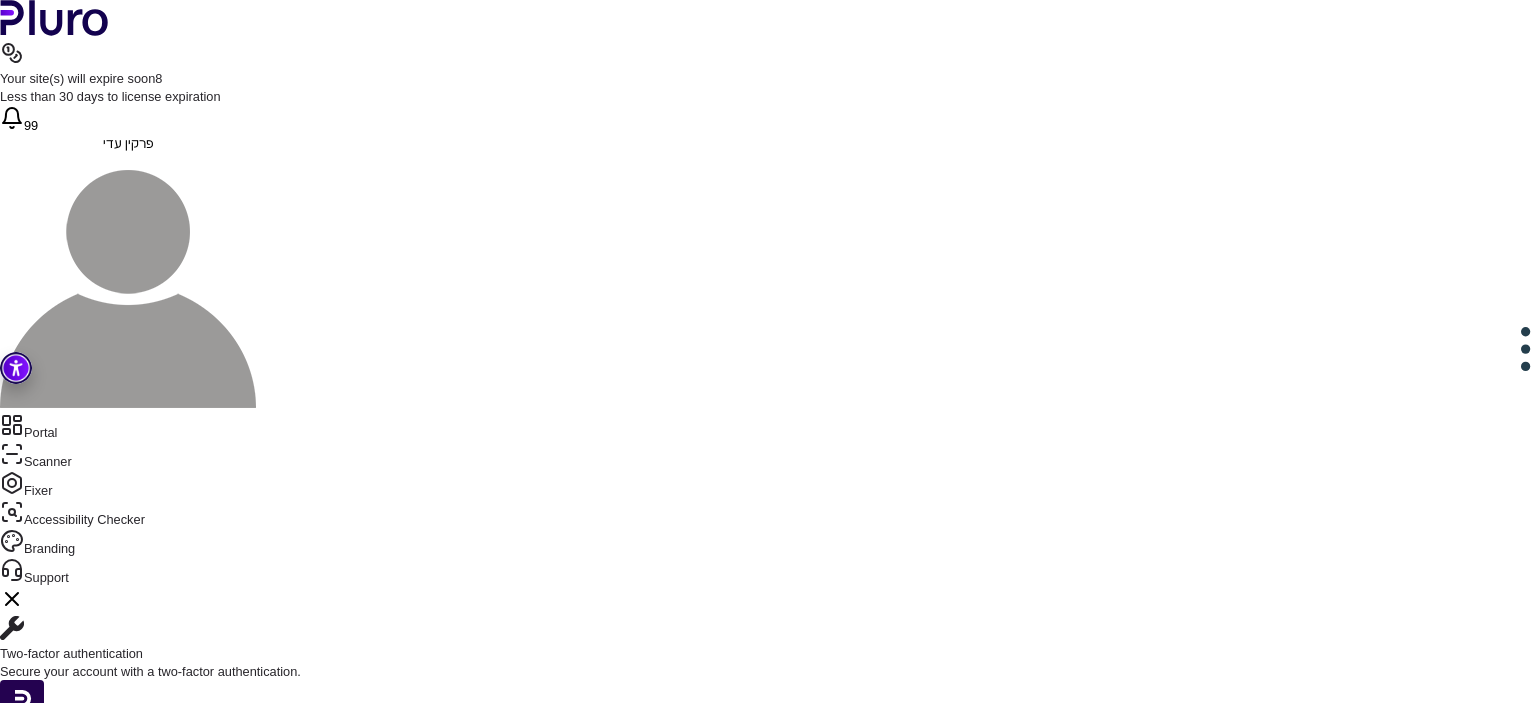 click on "*****" at bounding box center [626, 869] 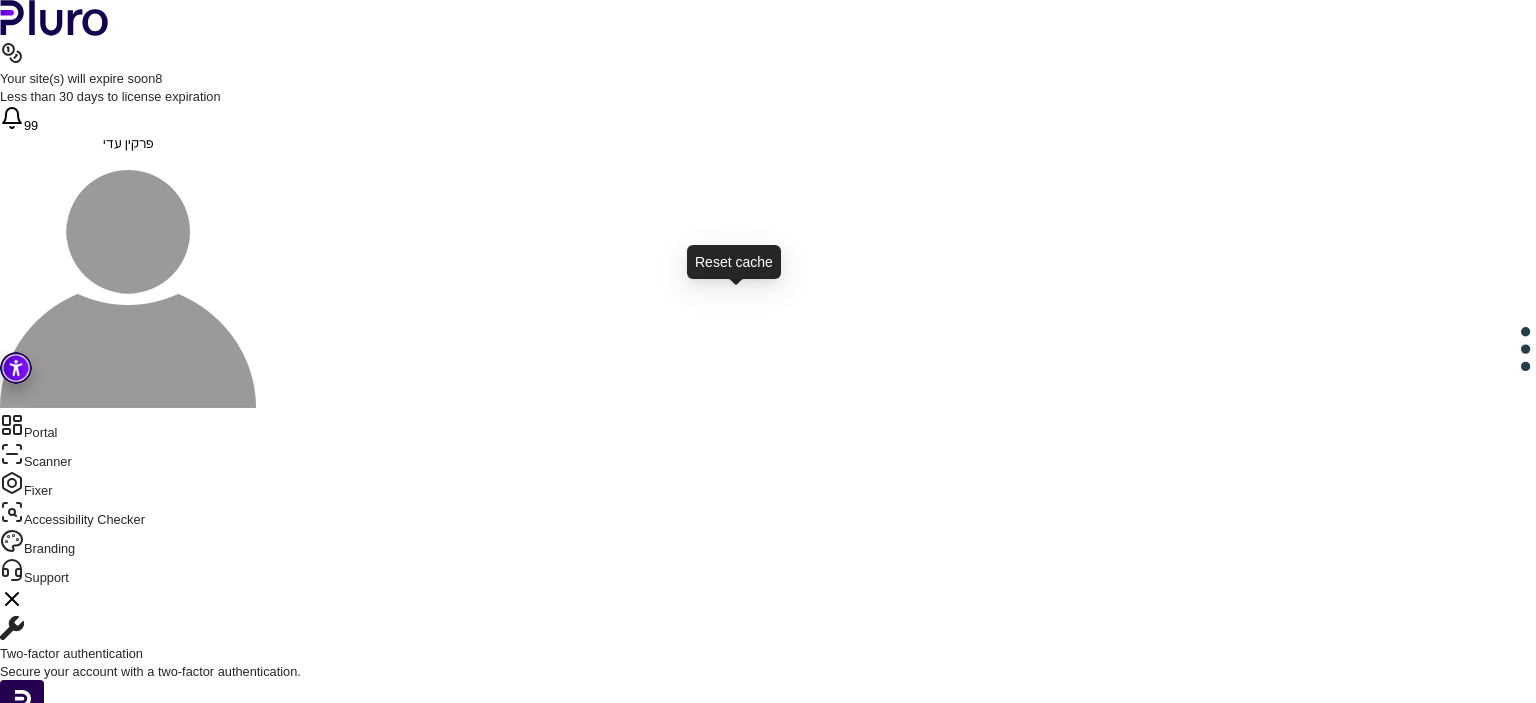 type on "**" 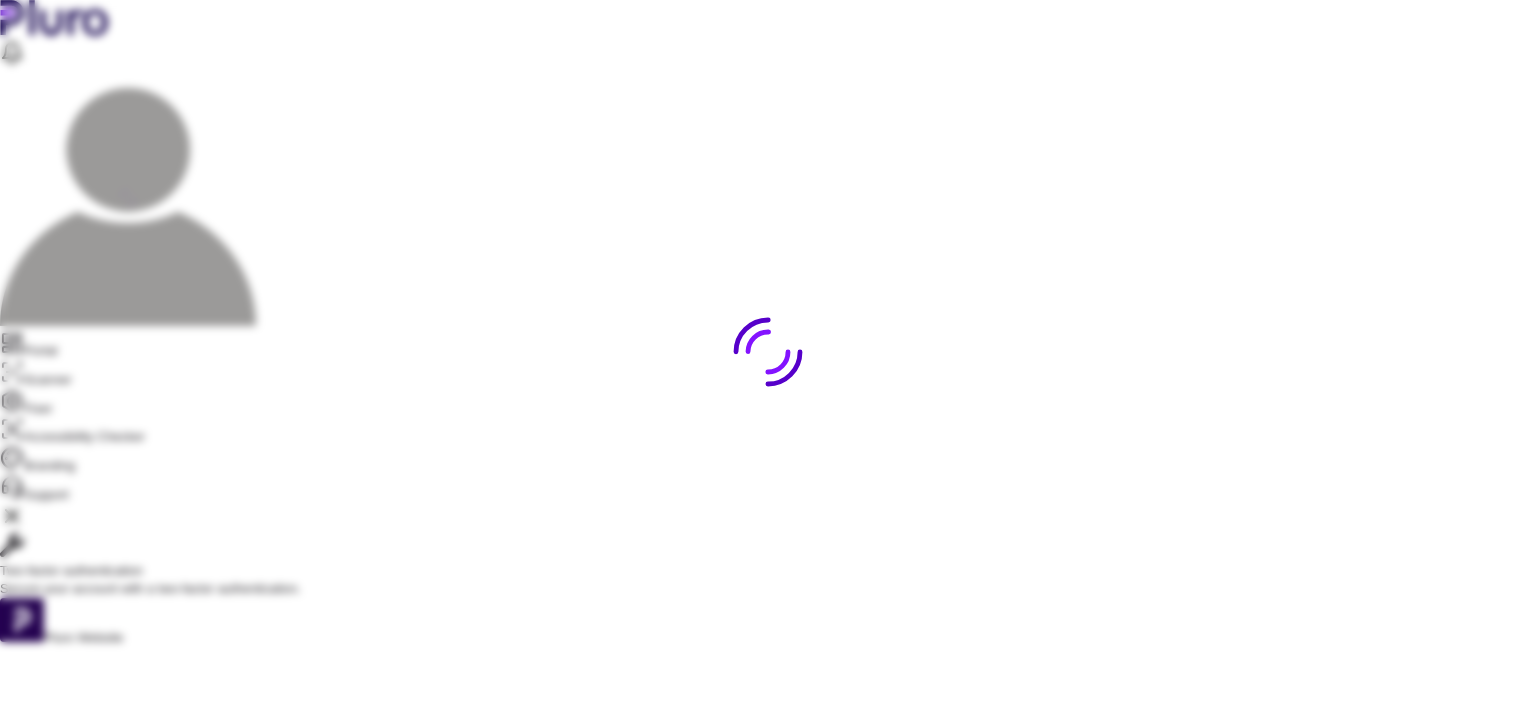 scroll, scrollTop: 0, scrollLeft: 0, axis: both 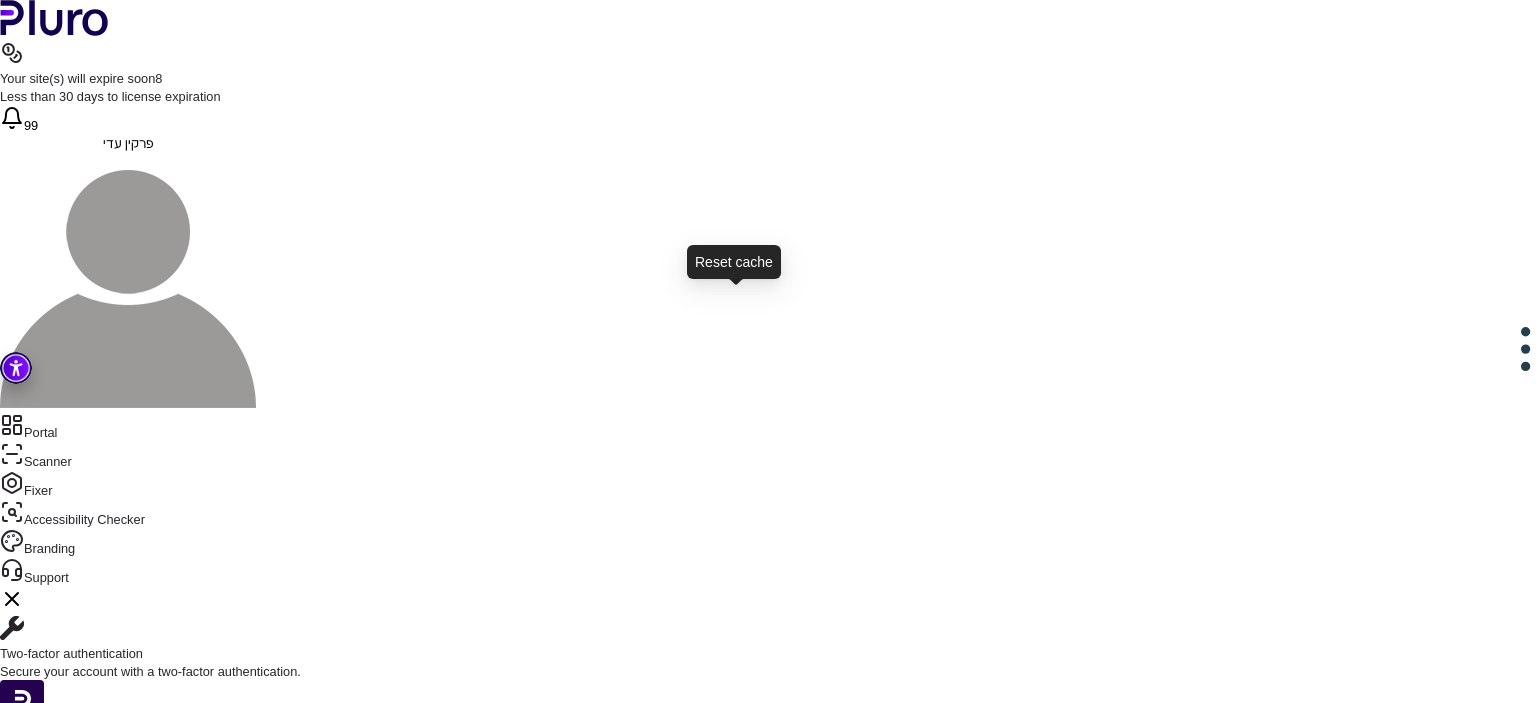 click 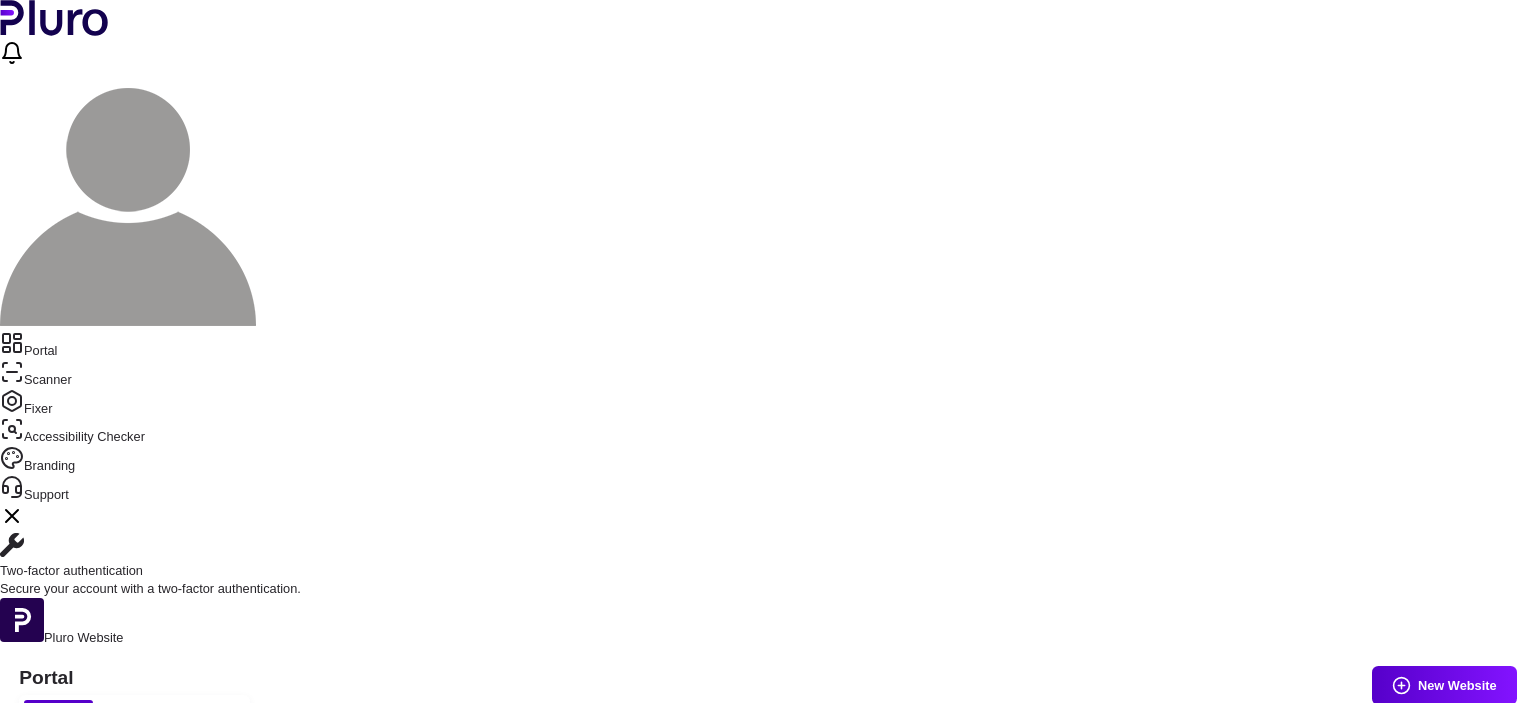 scroll, scrollTop: 0, scrollLeft: 0, axis: both 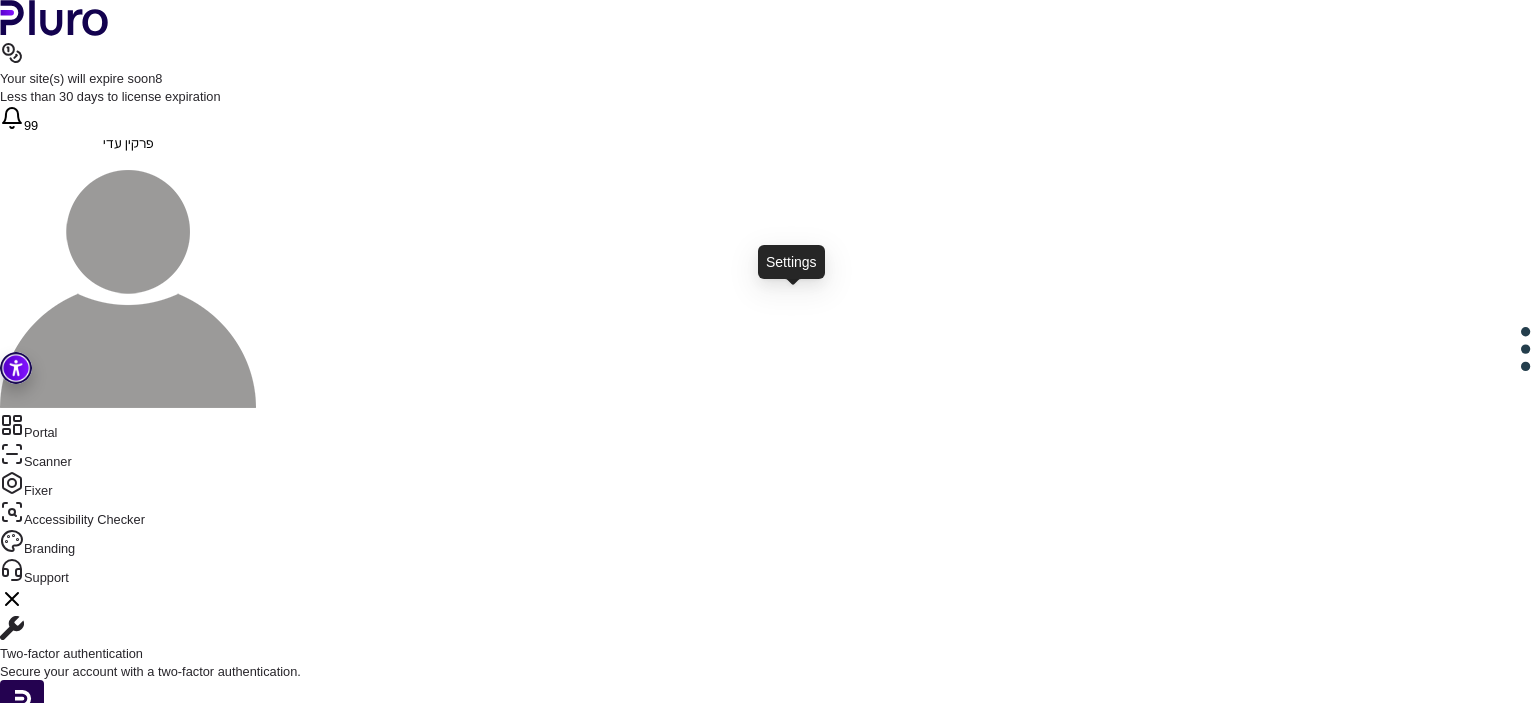 click 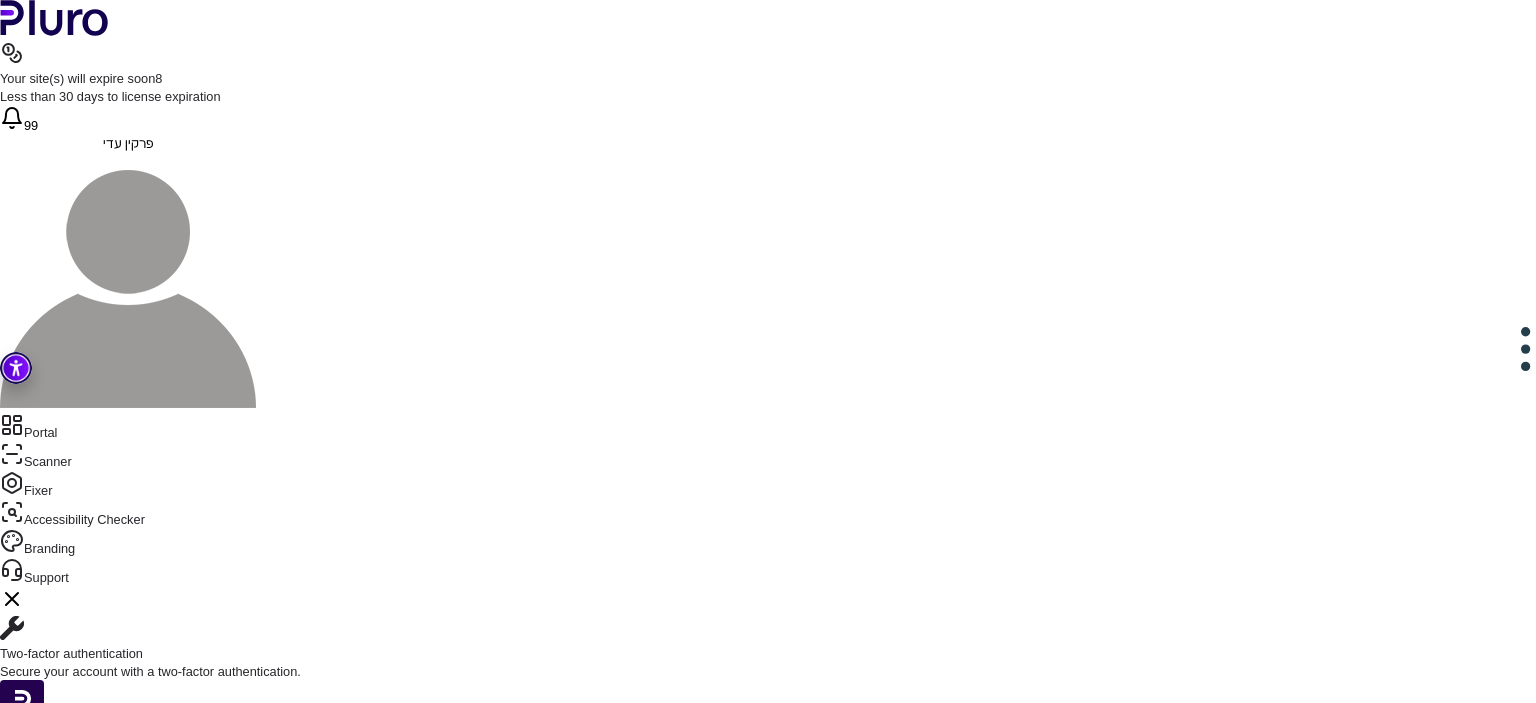 scroll, scrollTop: 683, scrollLeft: 0, axis: vertical 